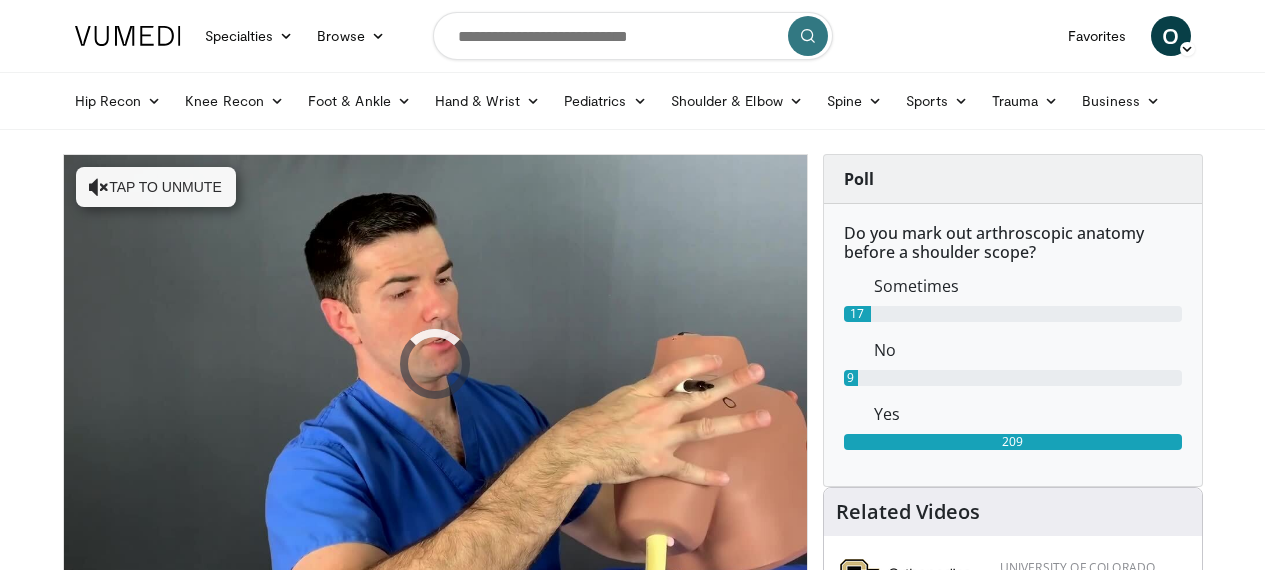 scroll, scrollTop: 100, scrollLeft: 0, axis: vertical 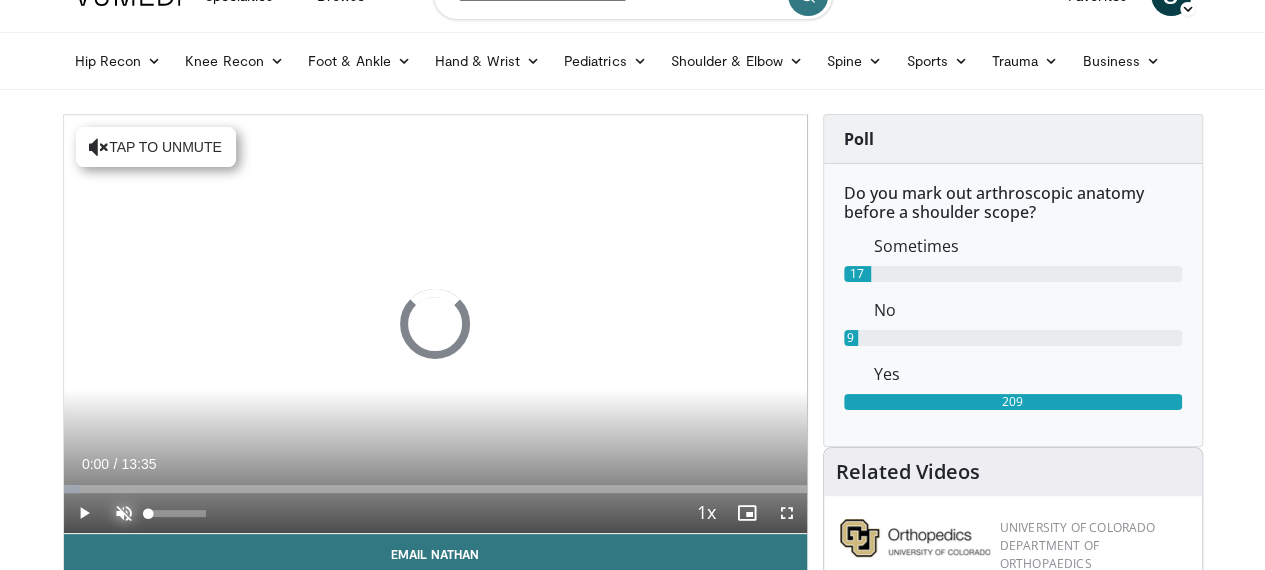 click at bounding box center (124, 513) 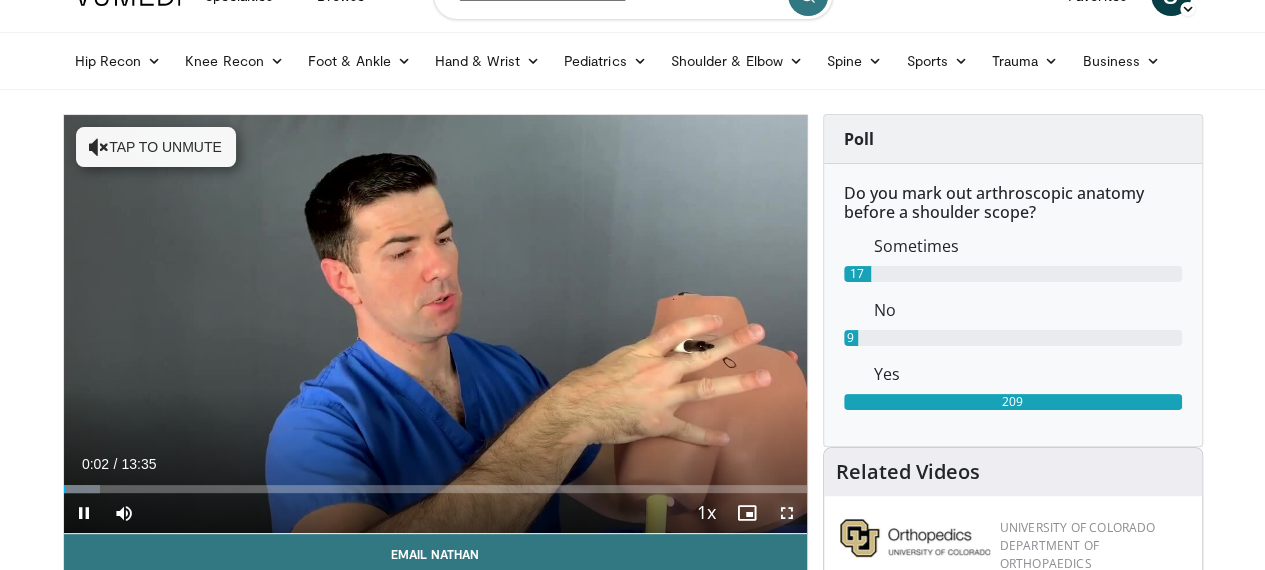 click at bounding box center (787, 513) 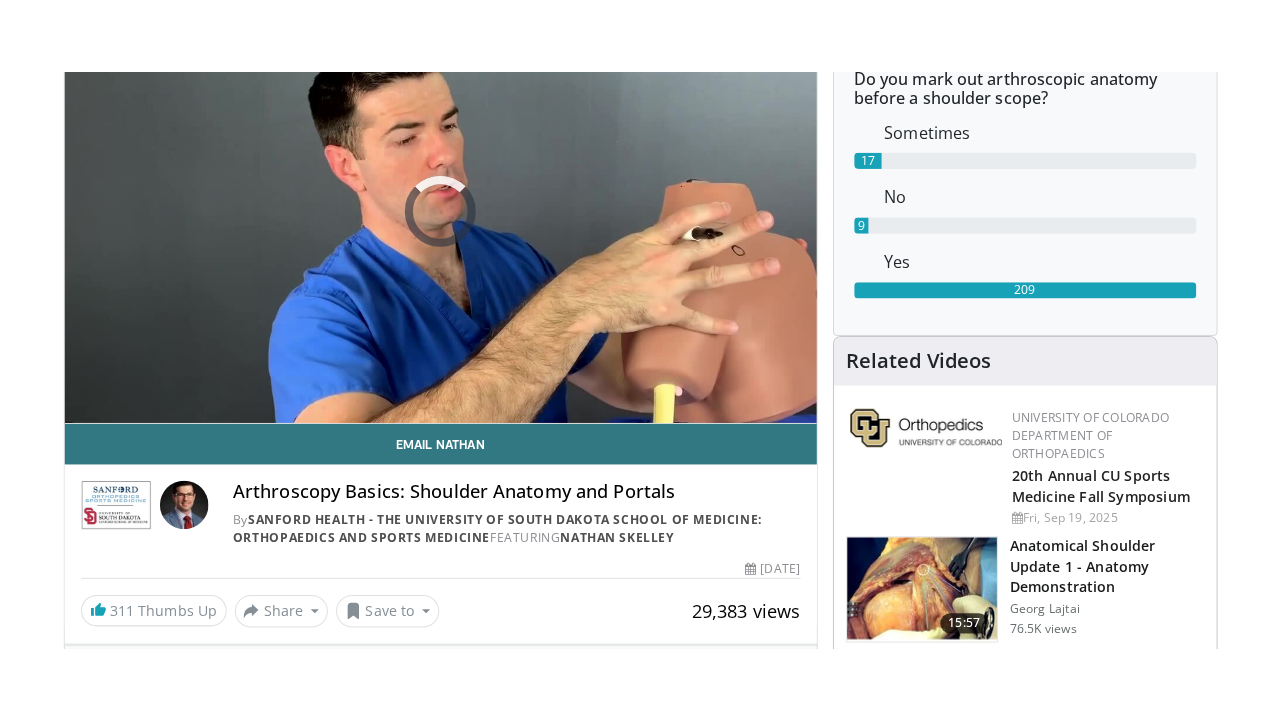 scroll, scrollTop: 227, scrollLeft: 0, axis: vertical 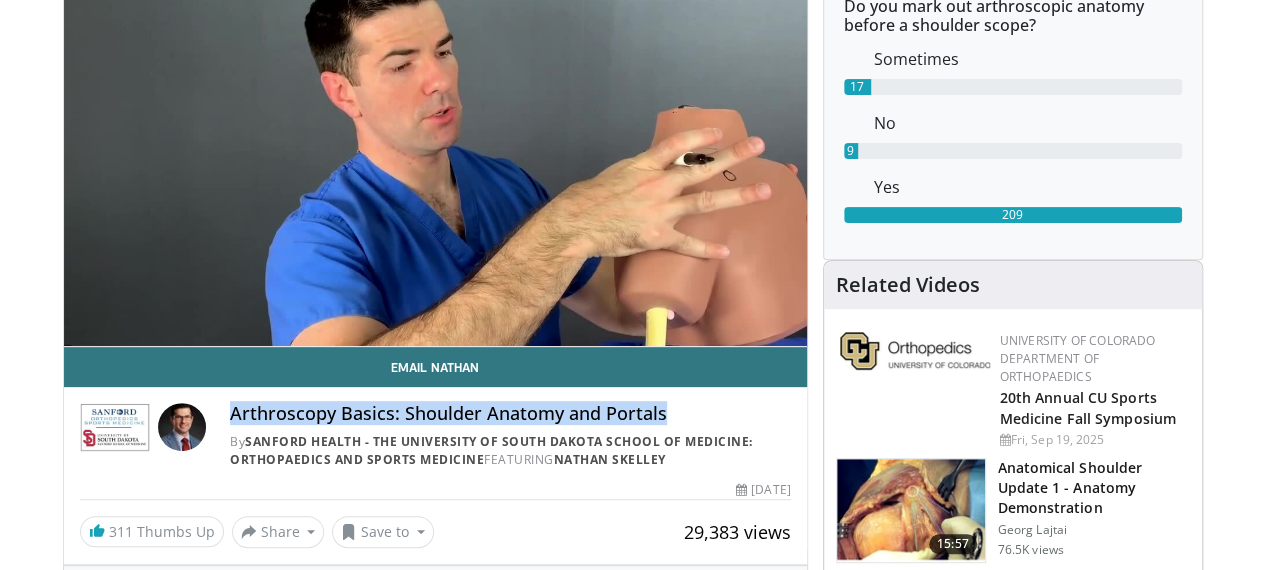 drag, startPoint x: 181, startPoint y: 453, endPoint x: 611, endPoint y: 444, distance: 430.09418 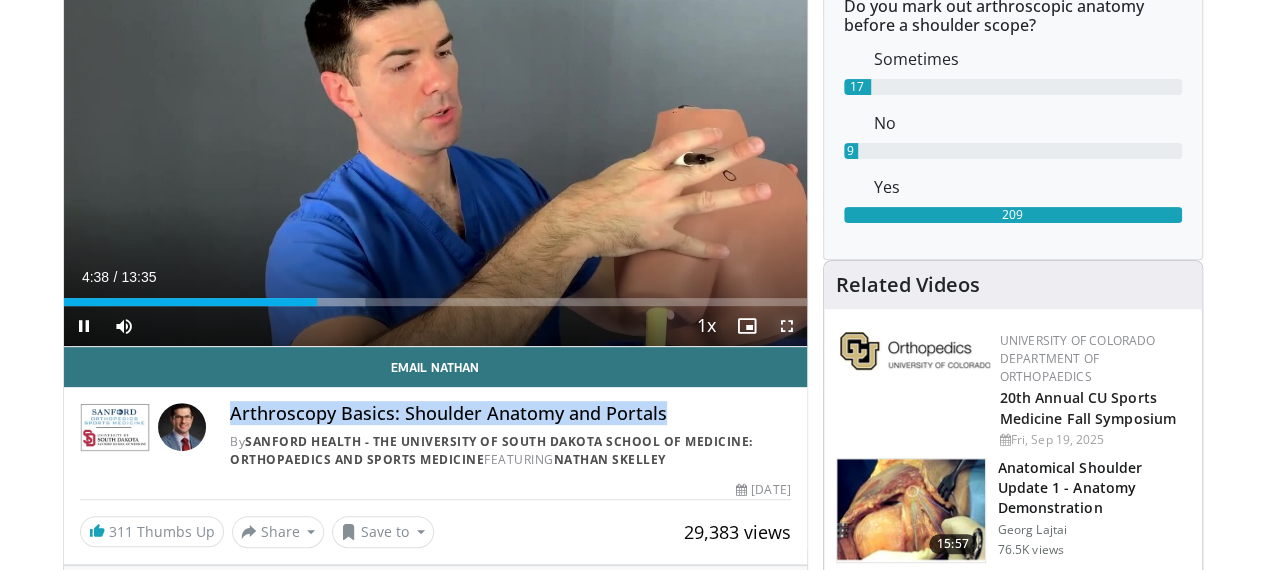 click at bounding box center [787, 326] 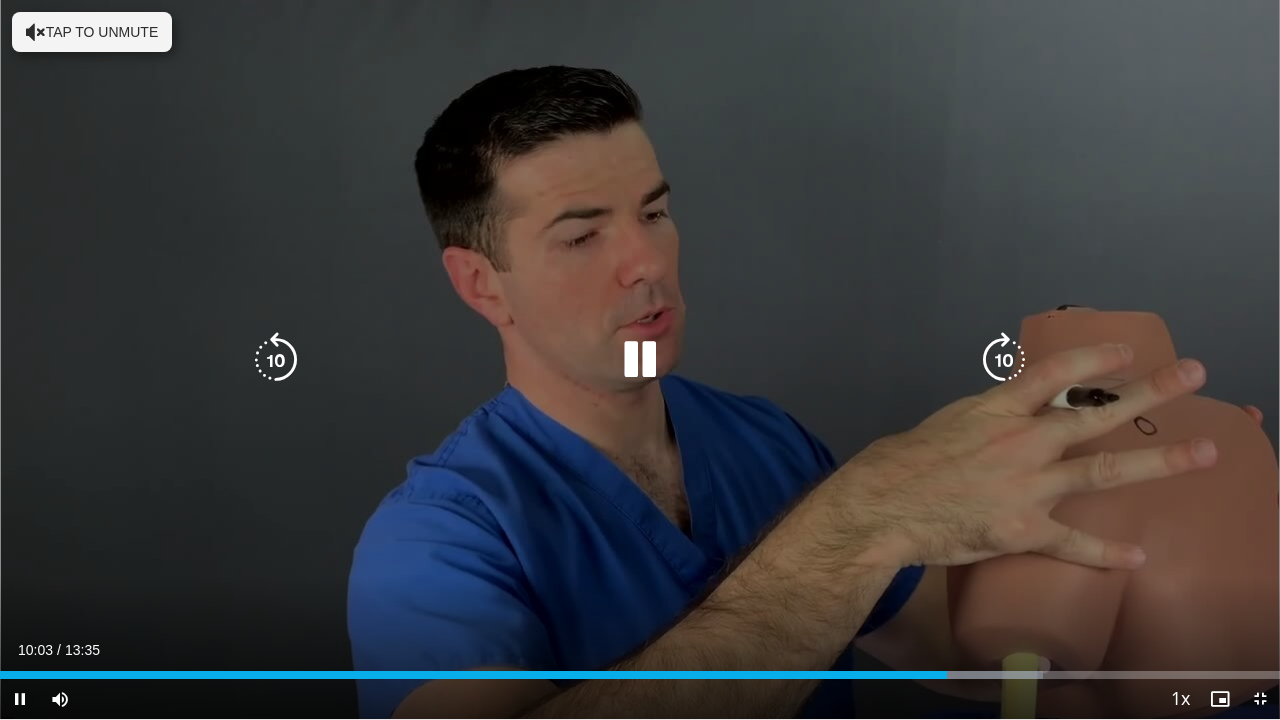 click at bounding box center [640, 360] 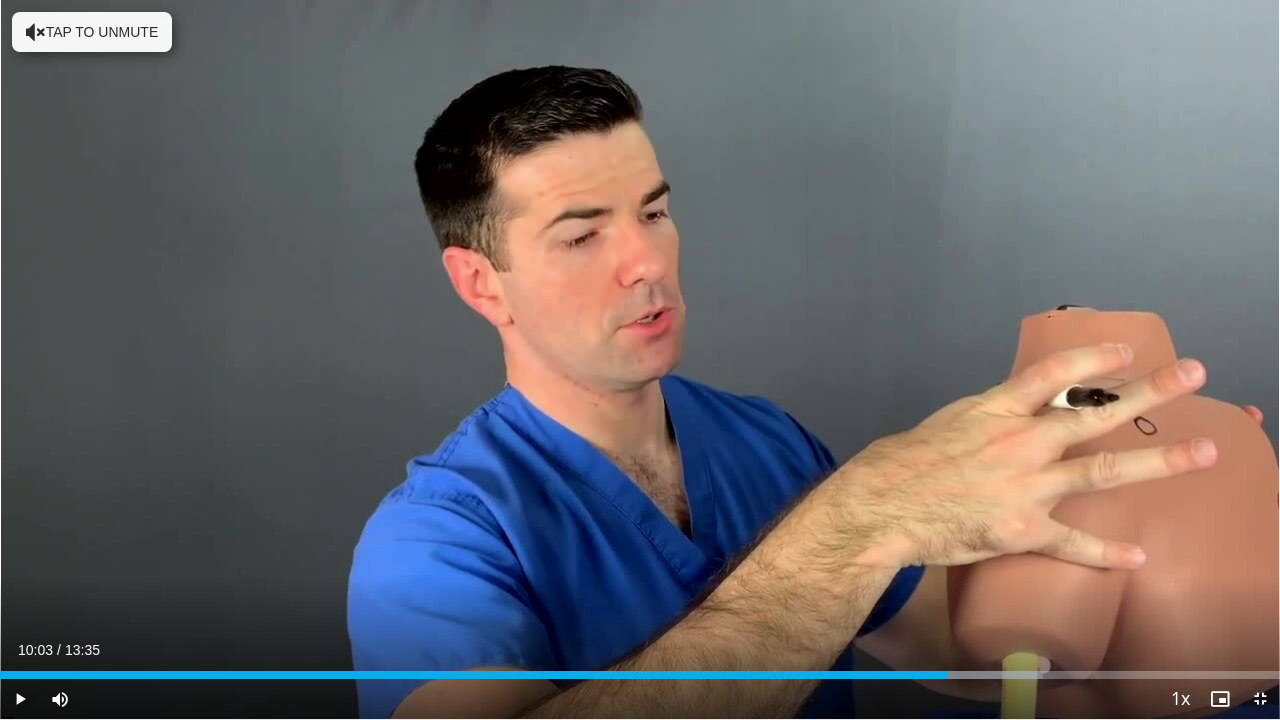 type 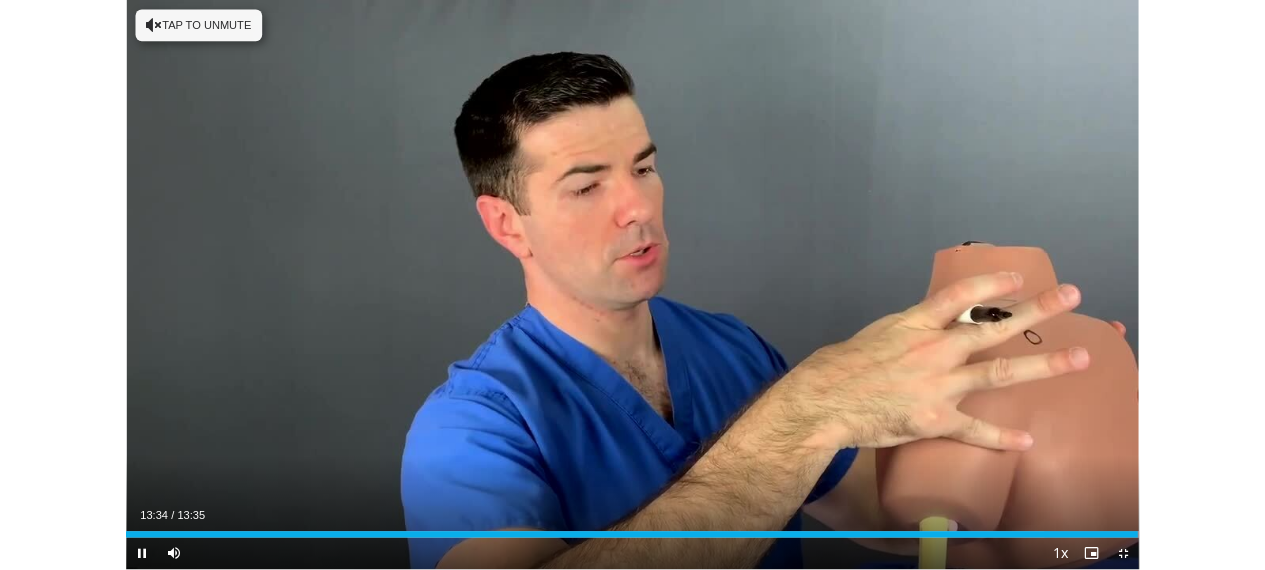 scroll, scrollTop: 684, scrollLeft: 0, axis: vertical 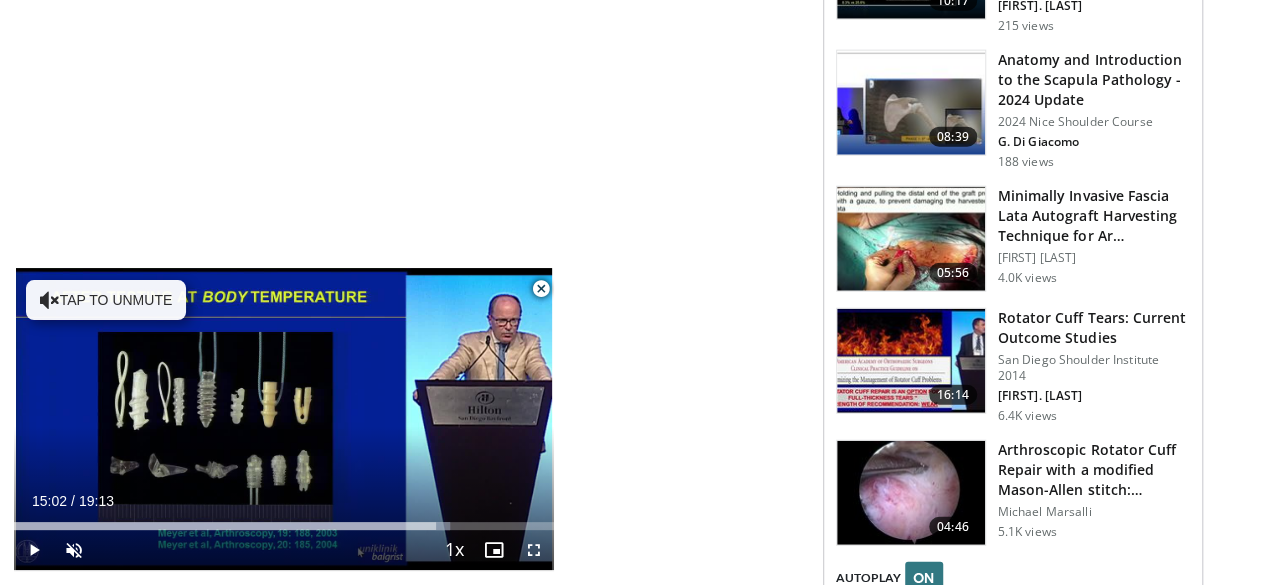 click at bounding box center (911, 493) 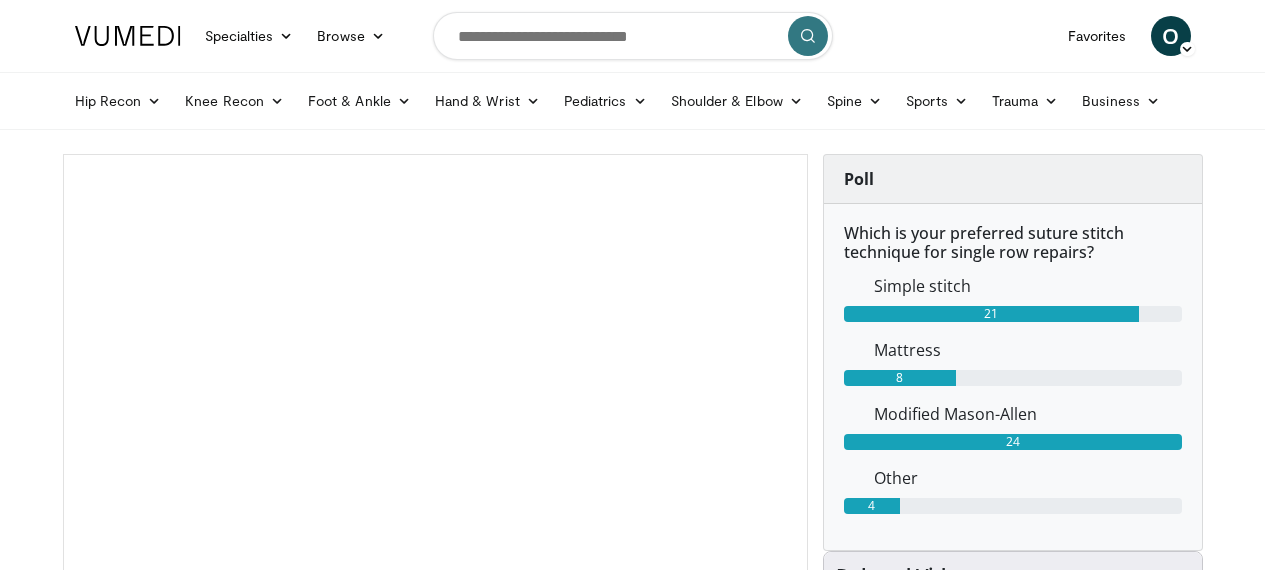 scroll, scrollTop: 0, scrollLeft: 0, axis: both 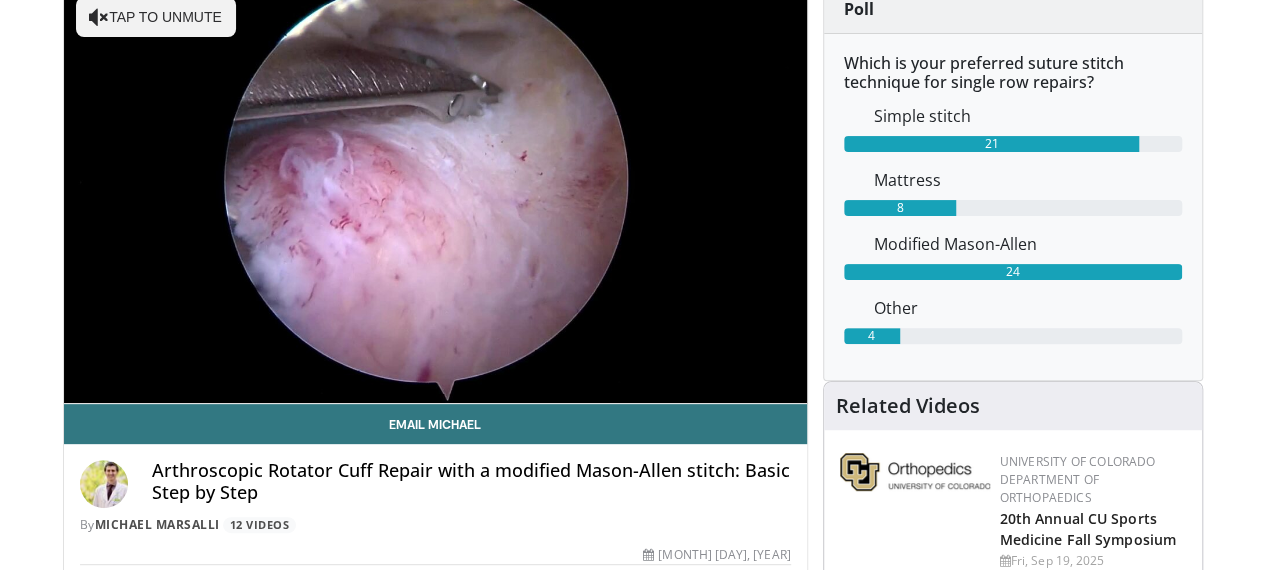 click on "**********" at bounding box center [435, 194] 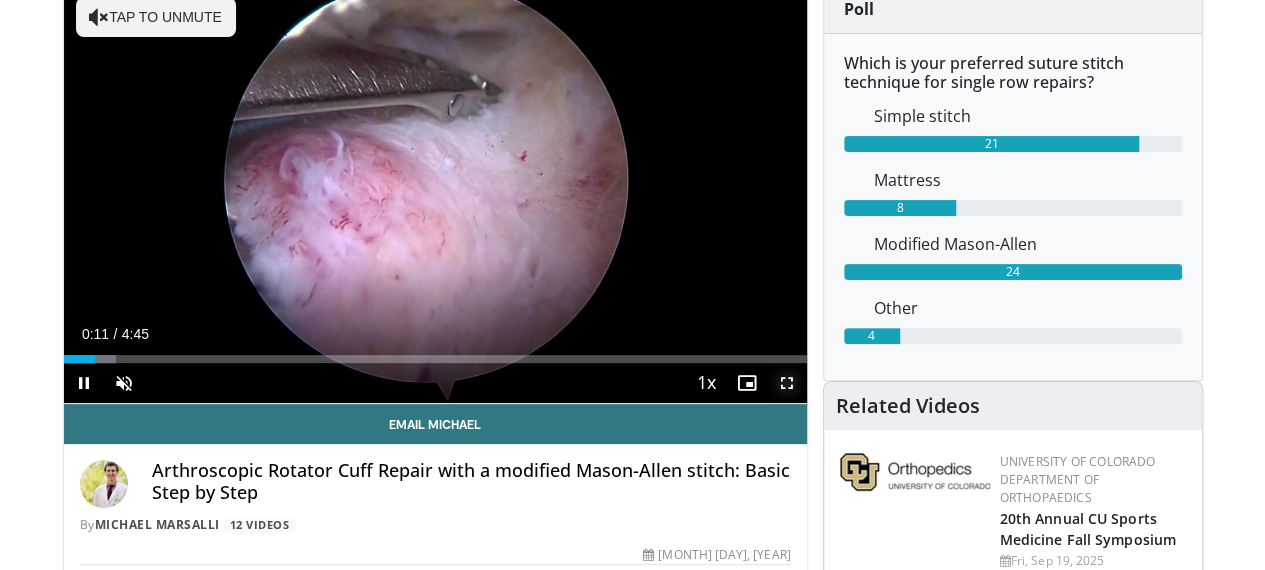 click at bounding box center (787, 383) 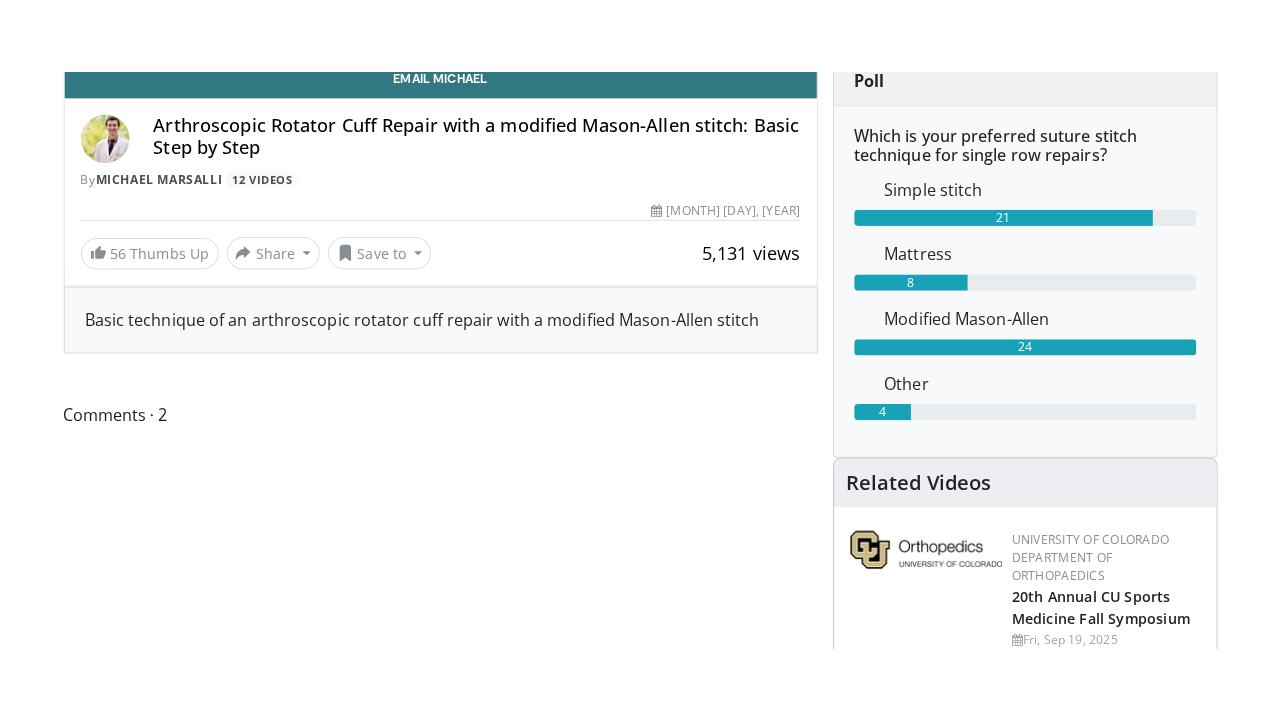 scroll, scrollTop: 170, scrollLeft: 0, axis: vertical 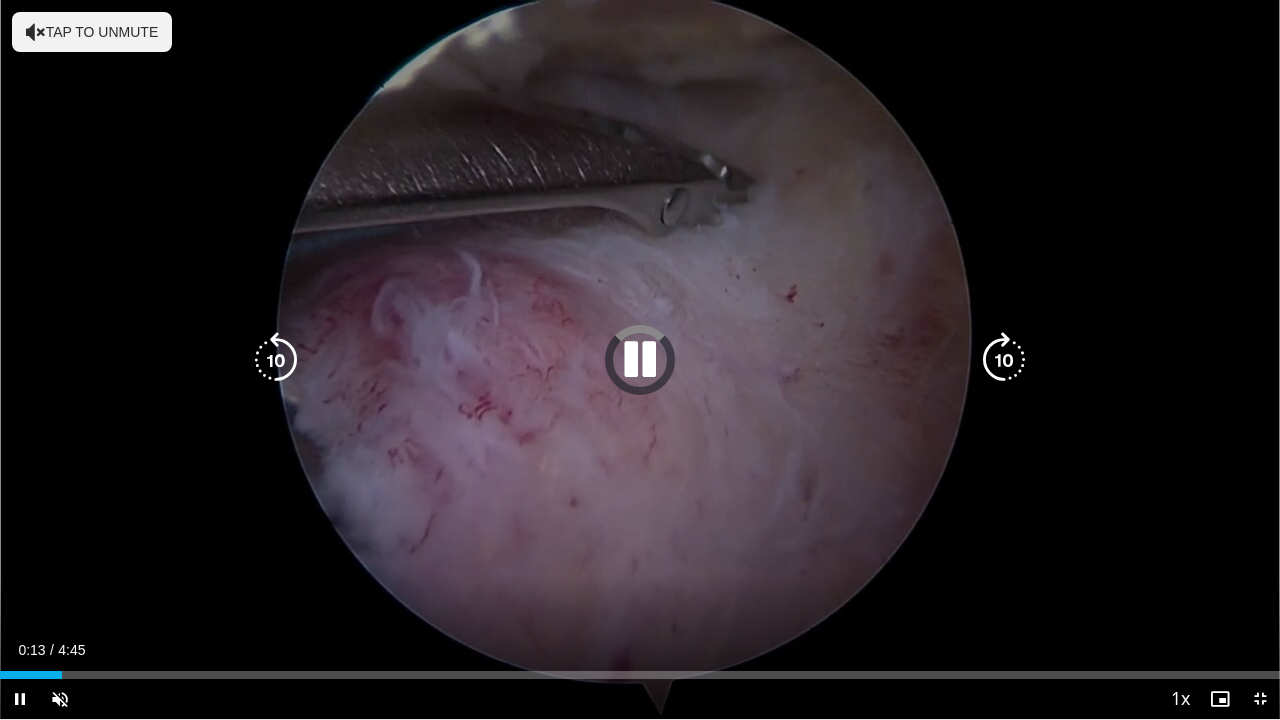 click at bounding box center [1004, 360] 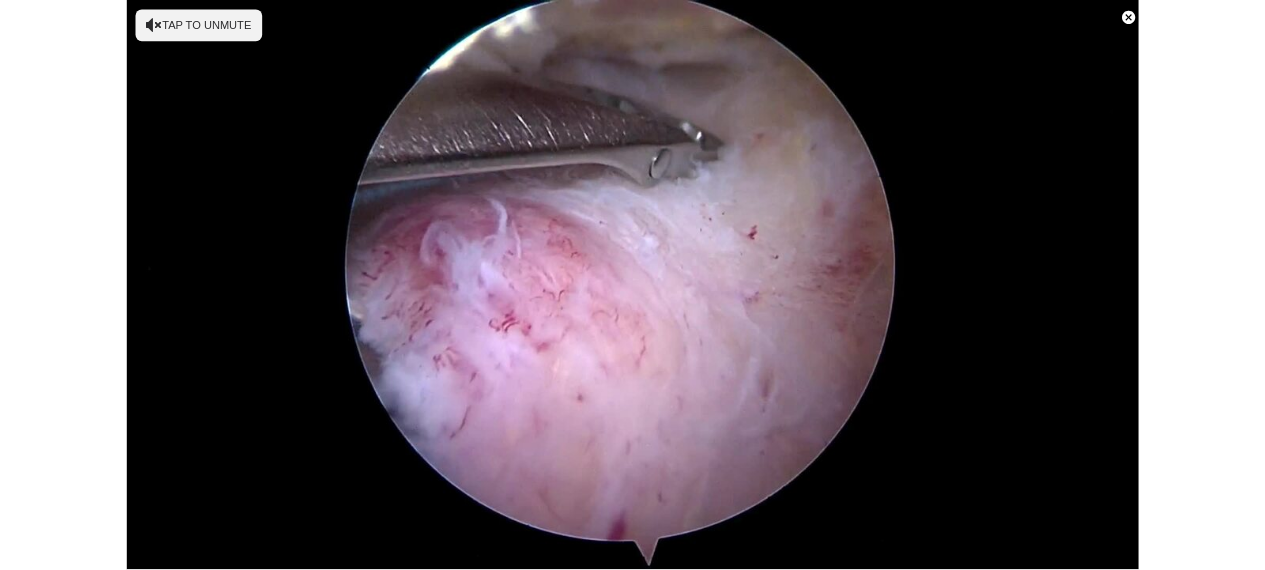 scroll, scrollTop: 626, scrollLeft: 0, axis: vertical 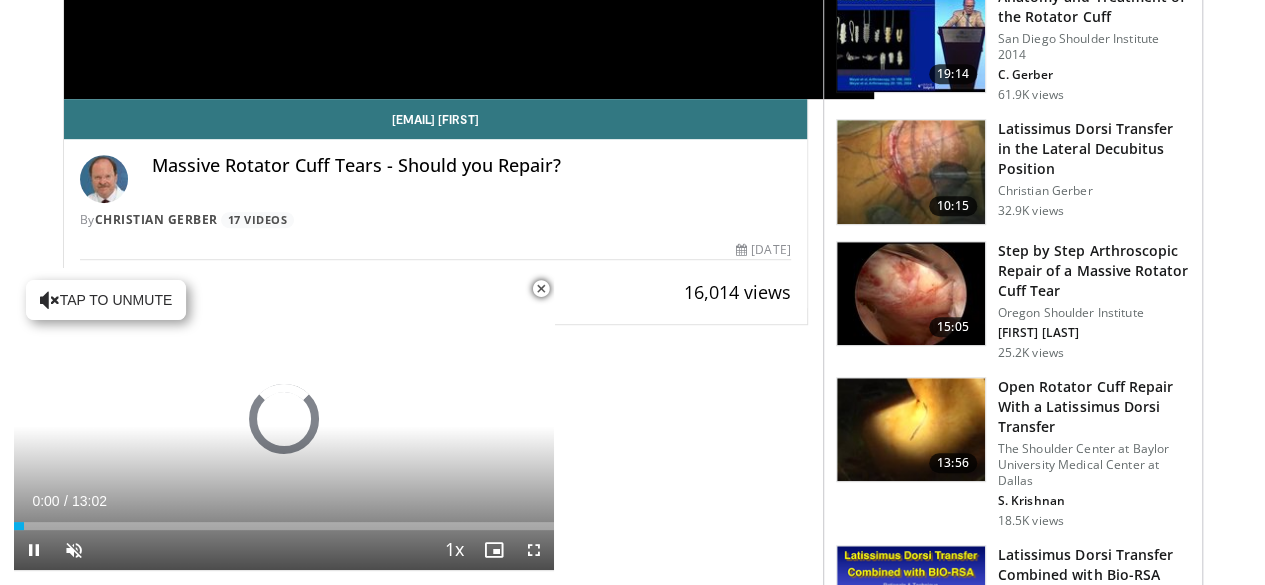 click at bounding box center (541, 289) 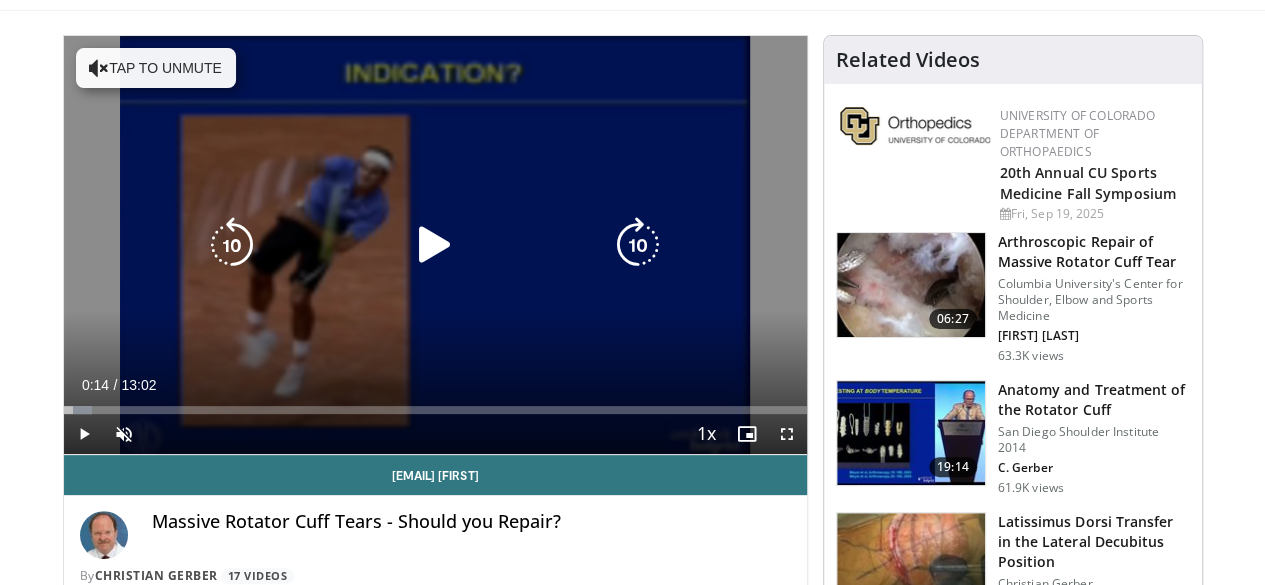 scroll, scrollTop: 142, scrollLeft: 0, axis: vertical 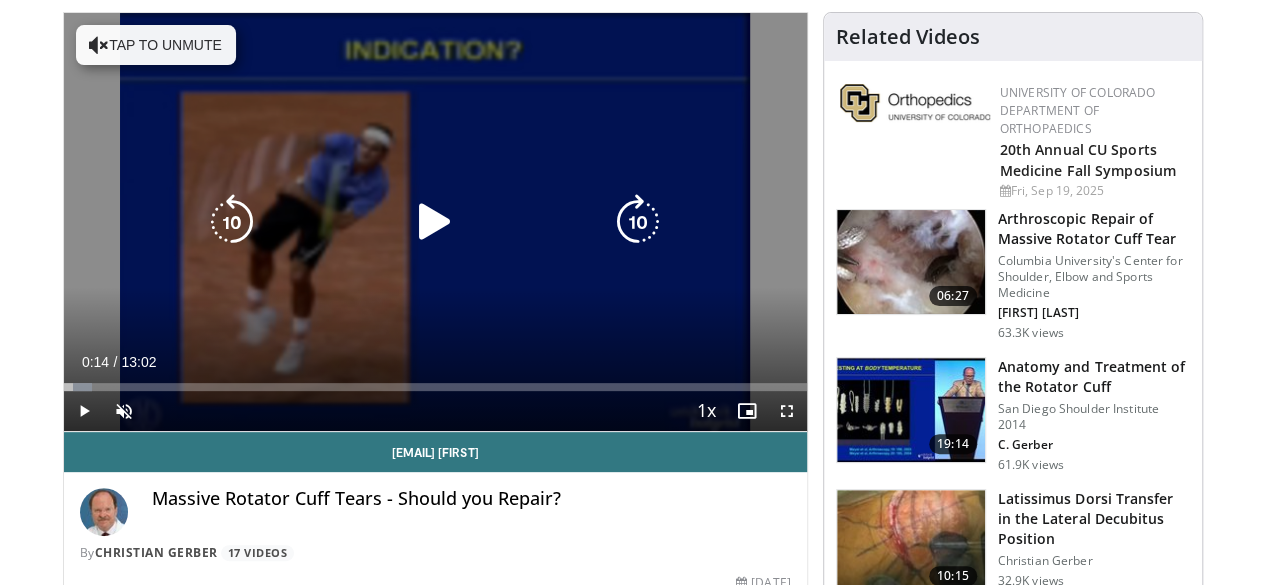 click at bounding box center (435, 222) 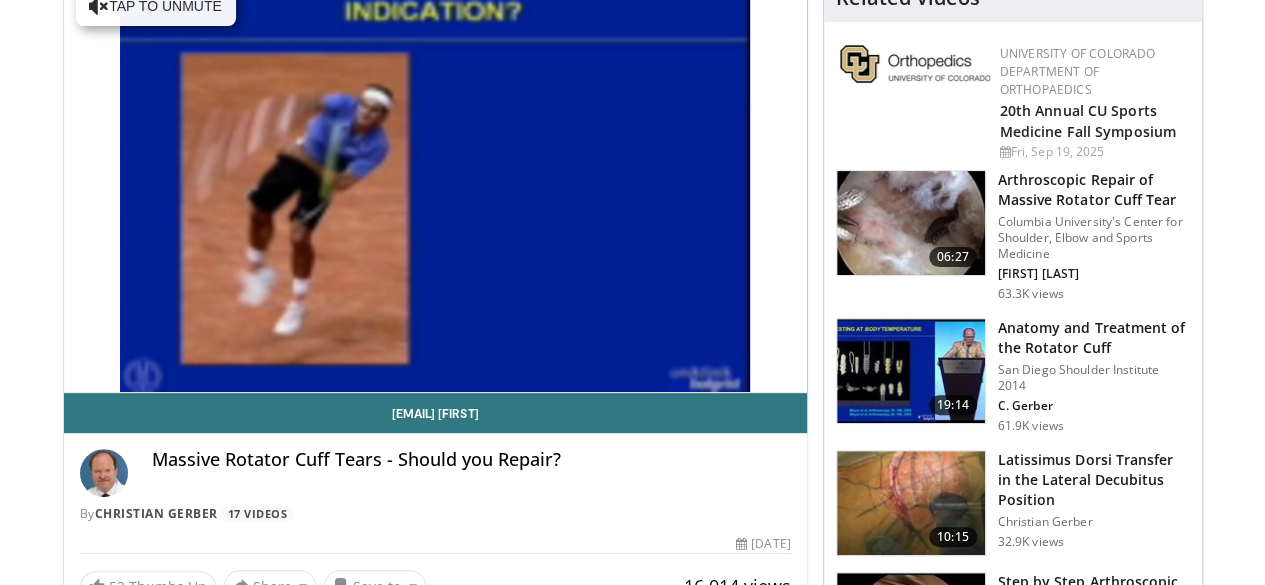 scroll, scrollTop: 0, scrollLeft: 0, axis: both 